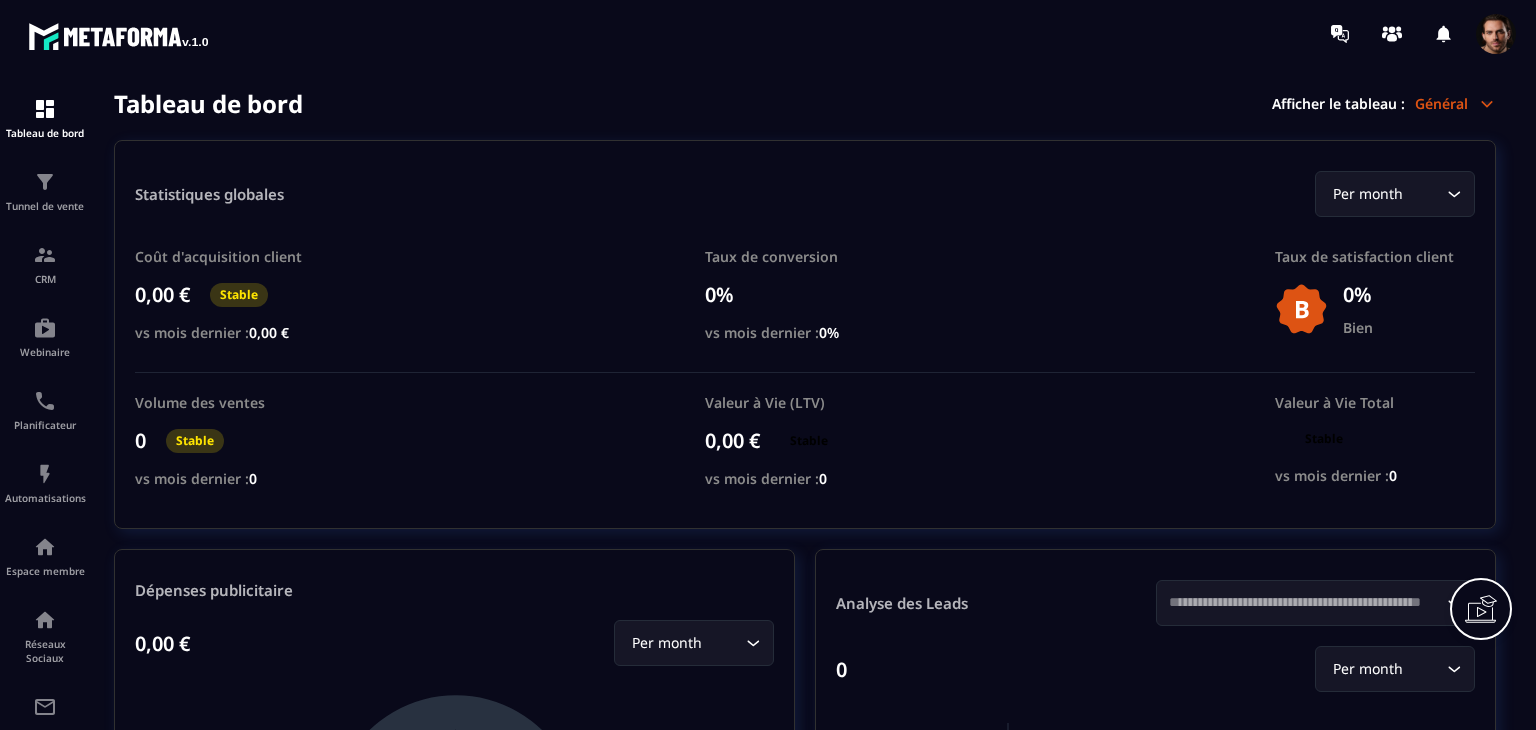 scroll, scrollTop: 0, scrollLeft: 0, axis: both 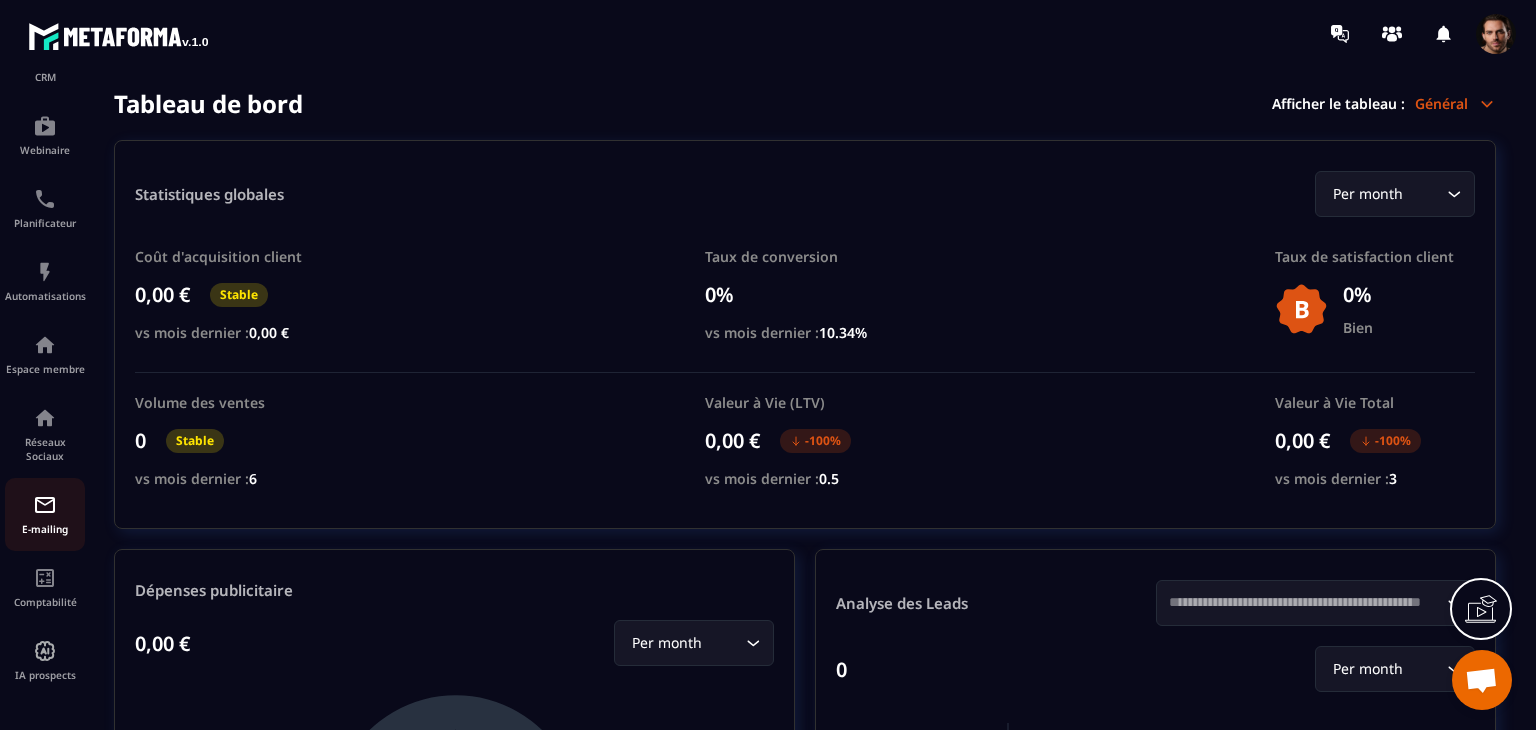 click on "E-mailing" at bounding box center (45, 514) 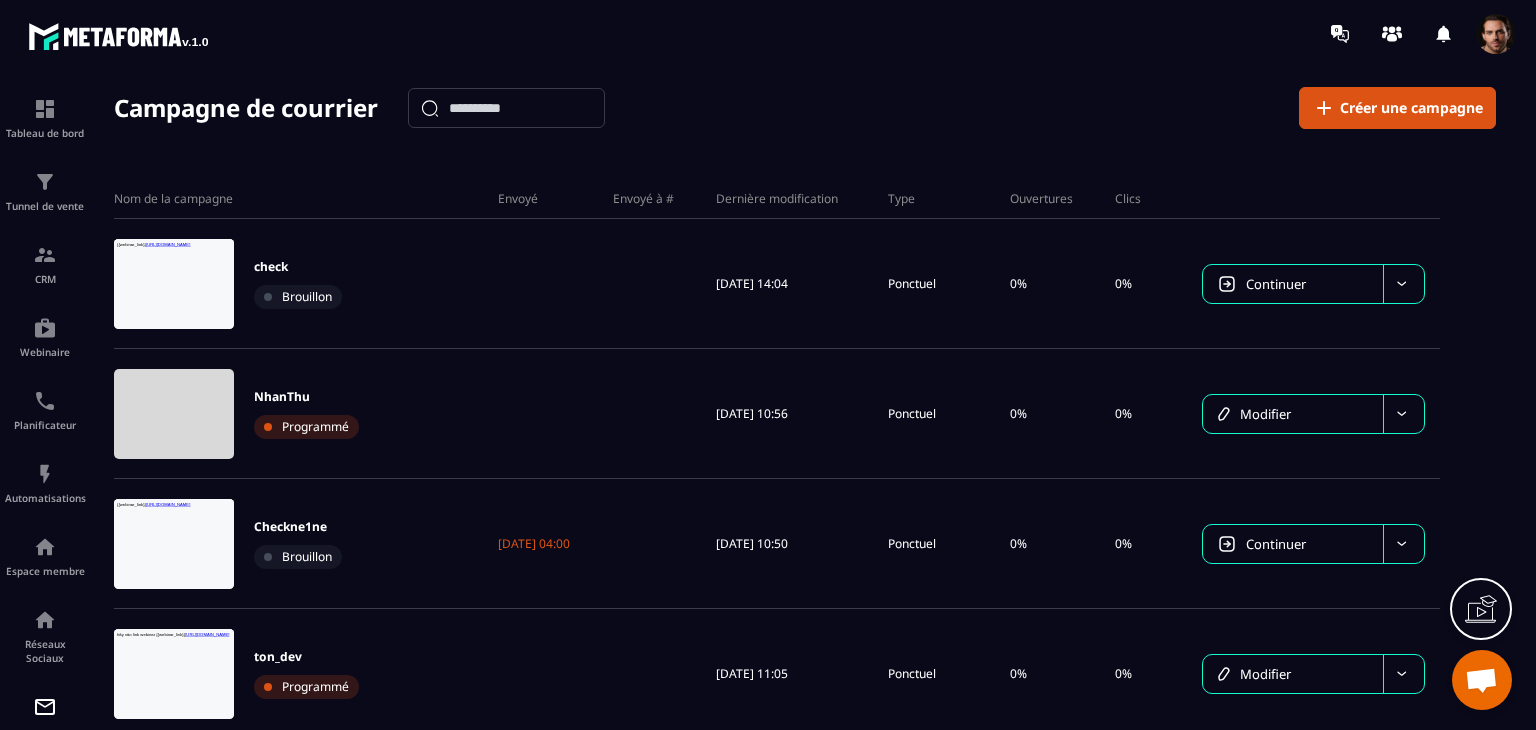 scroll, scrollTop: 0, scrollLeft: 0, axis: both 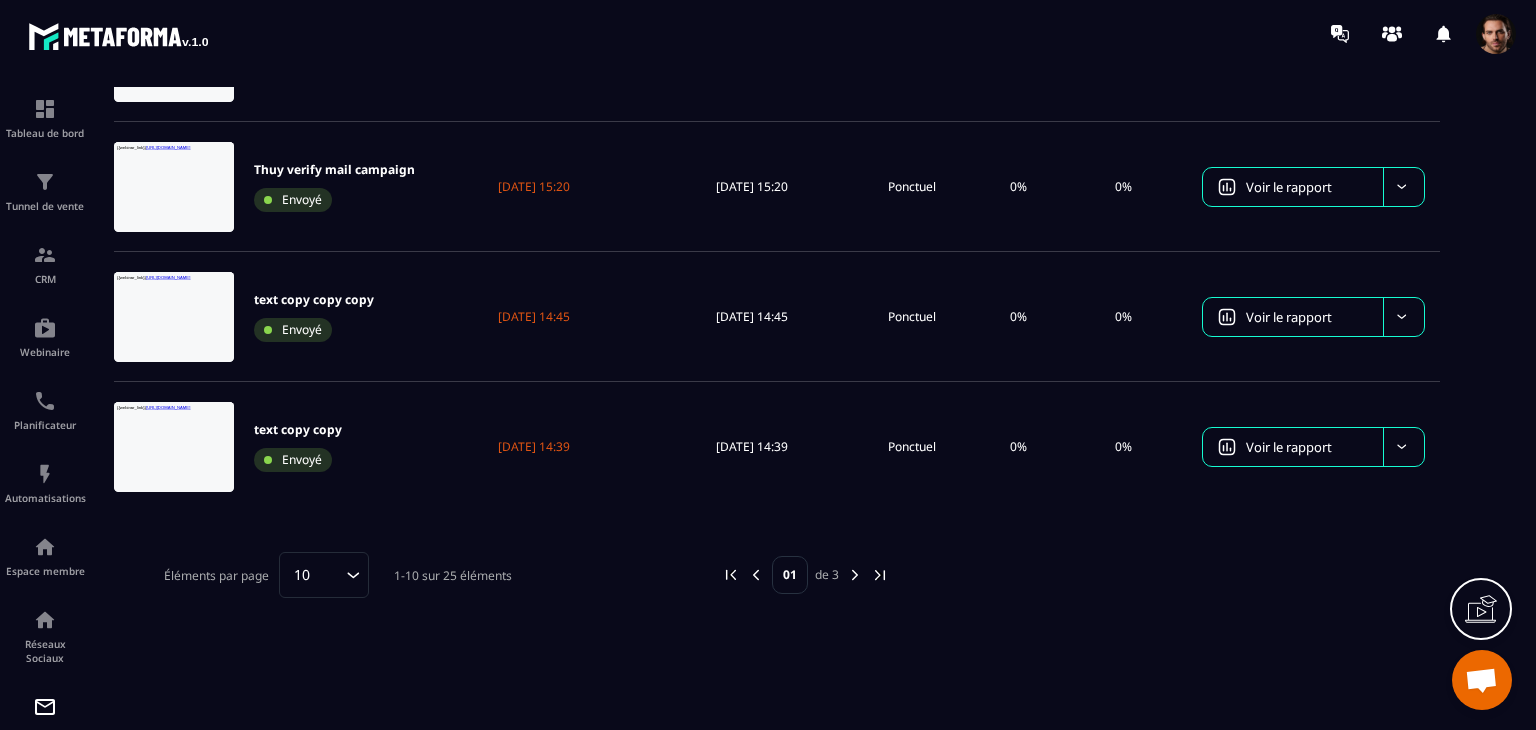 click 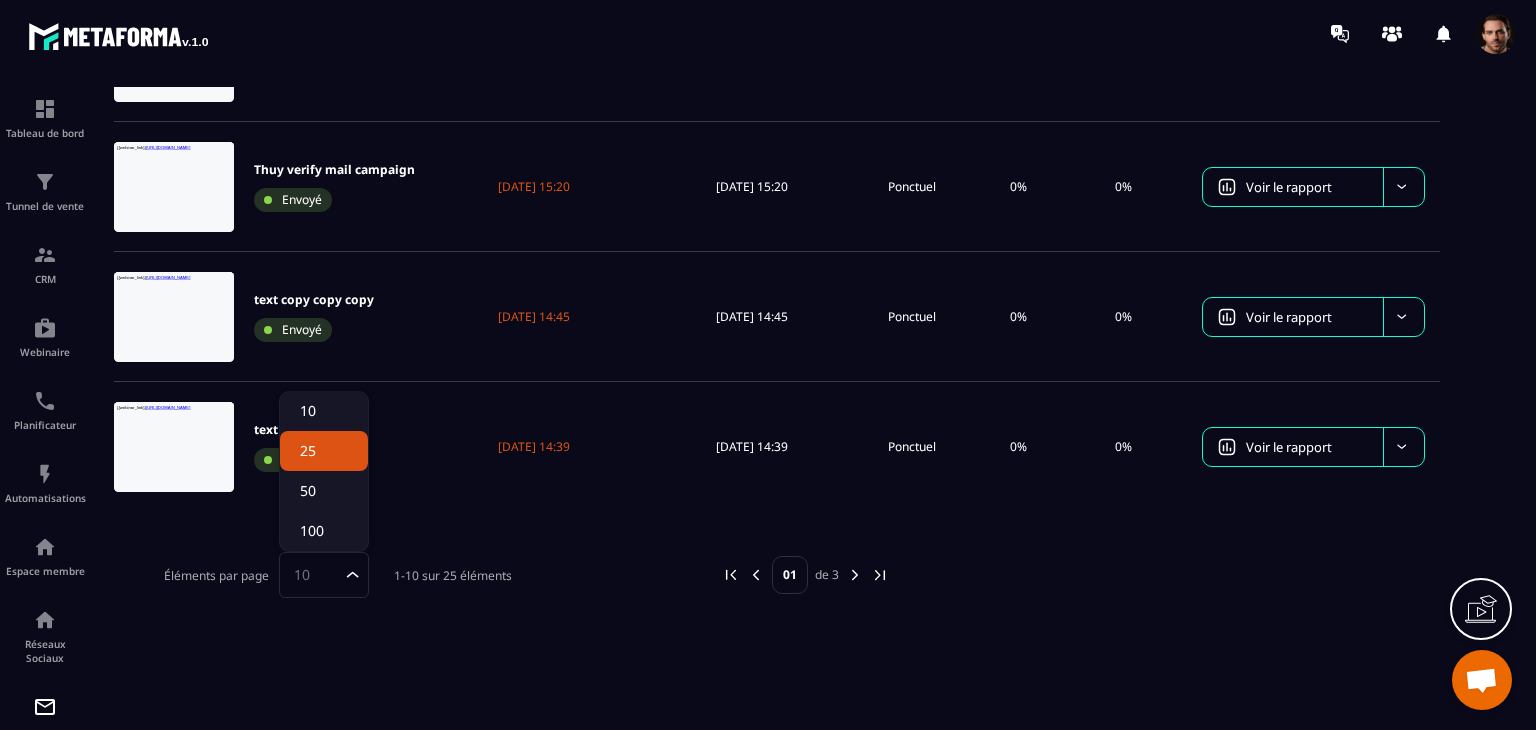 click on "25" 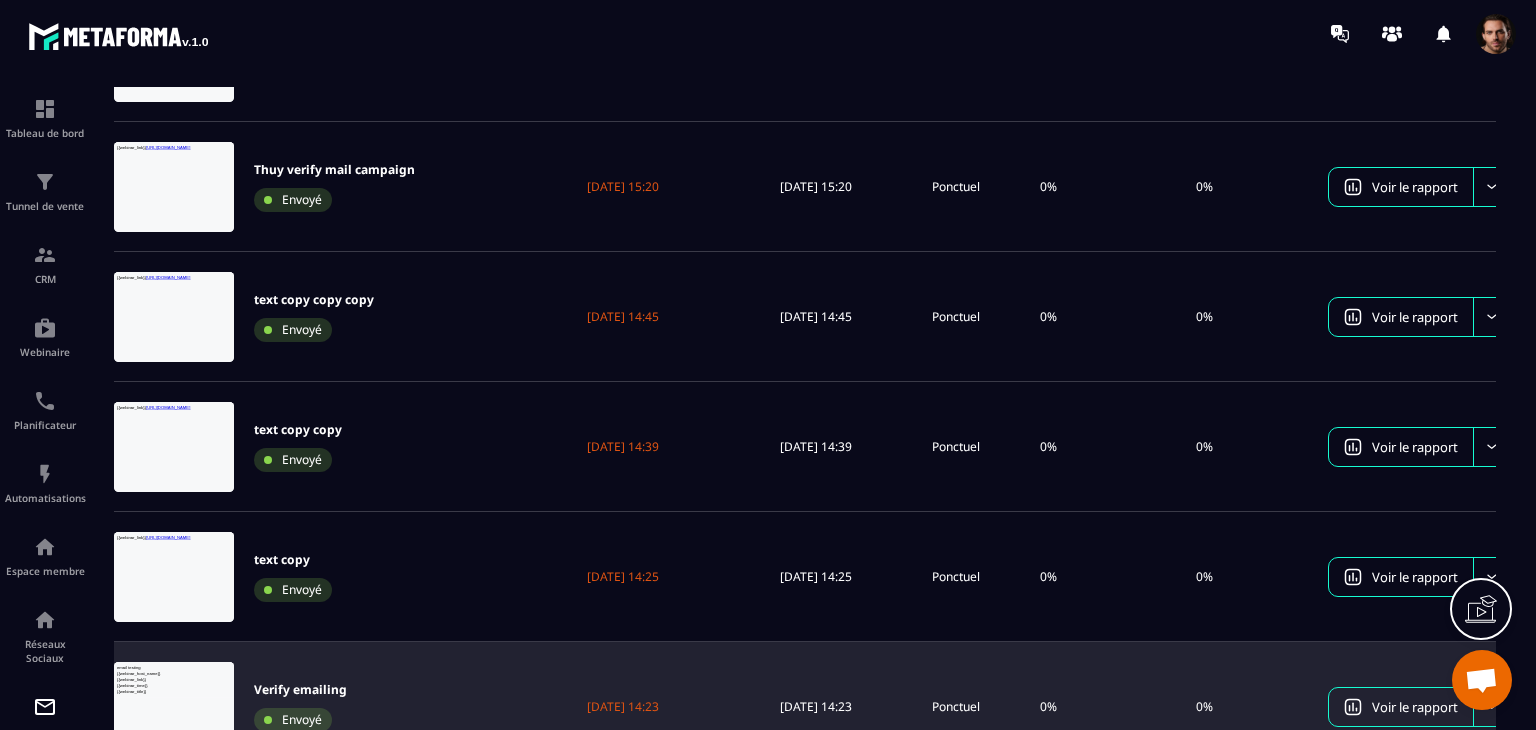 scroll, scrollTop: 0, scrollLeft: 0, axis: both 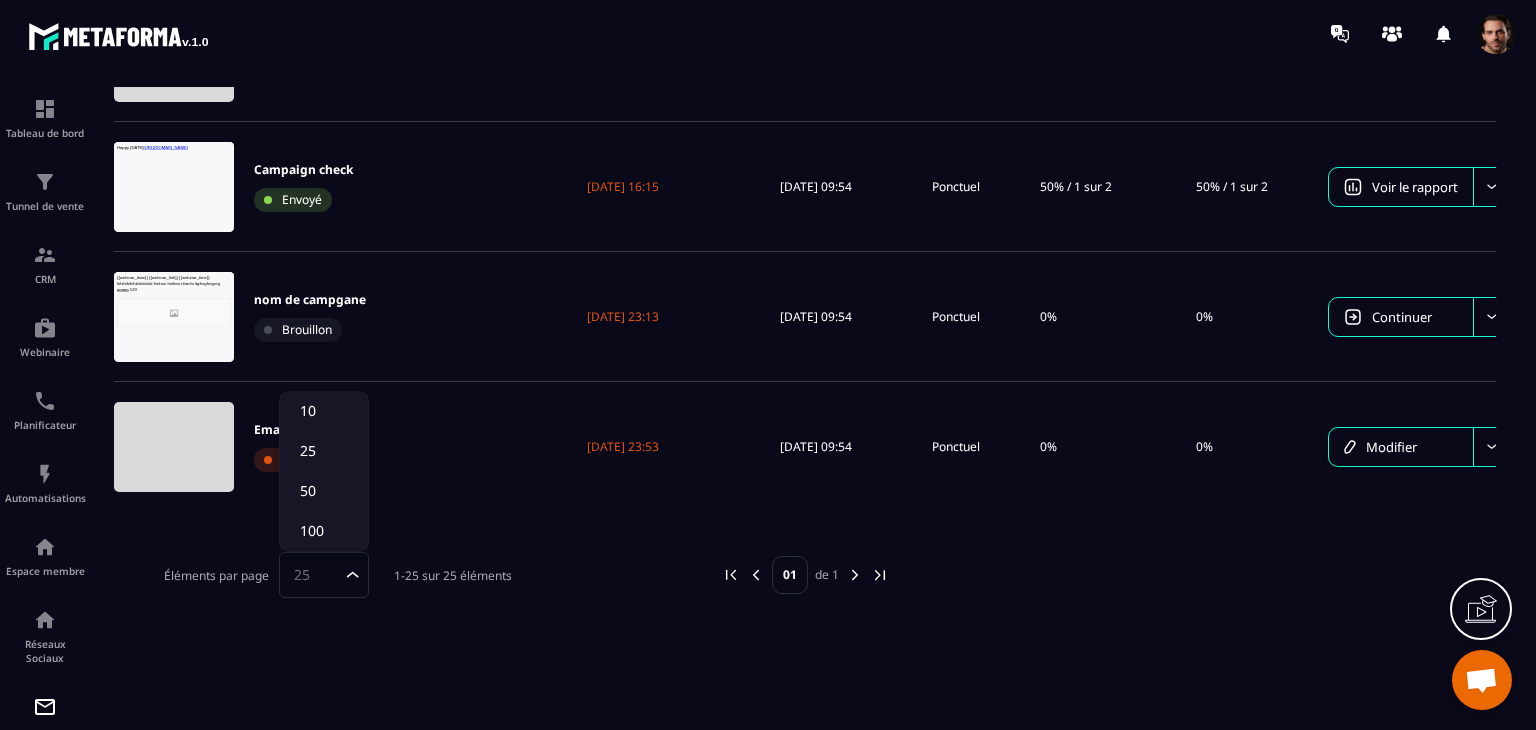 click on "25" at bounding box center [314, 575] 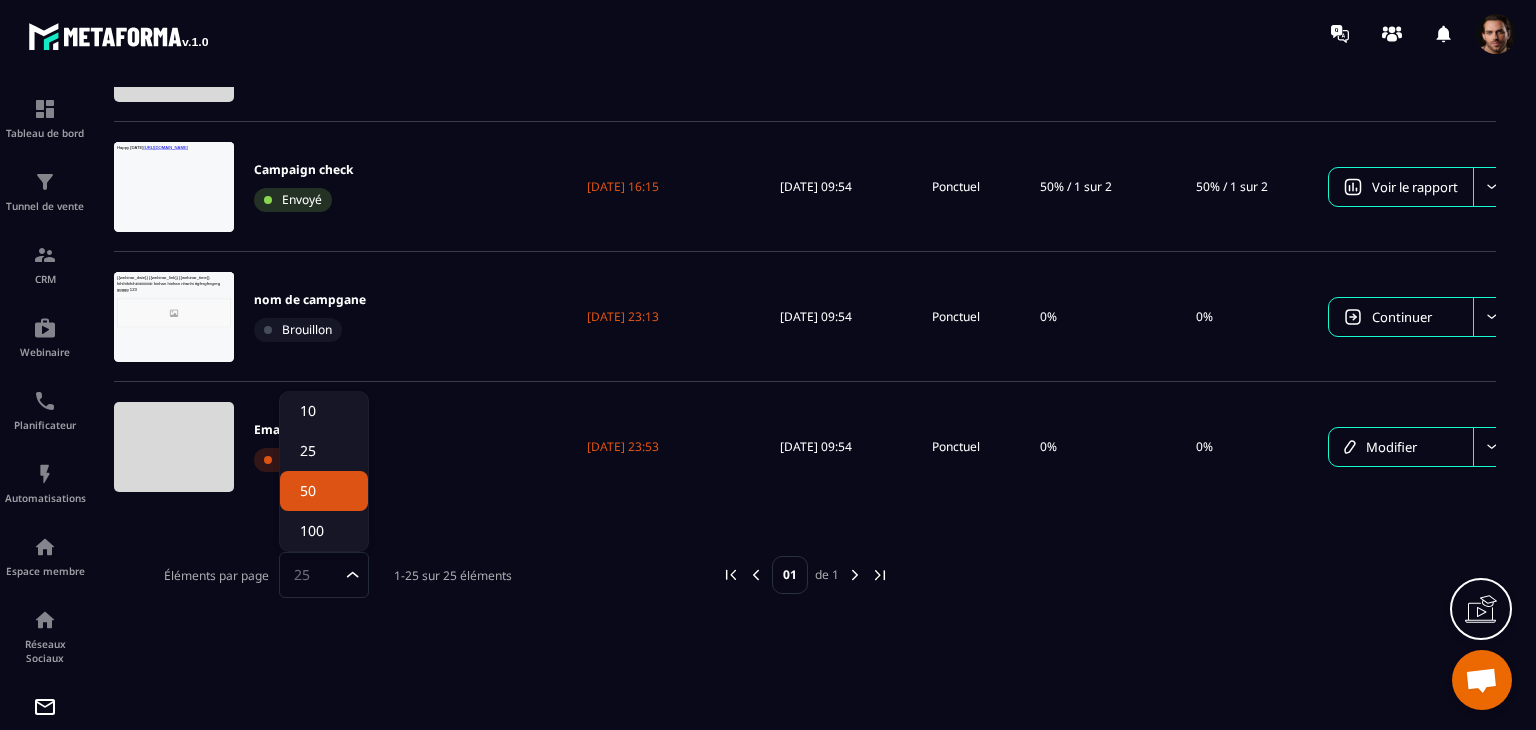 click on "50" 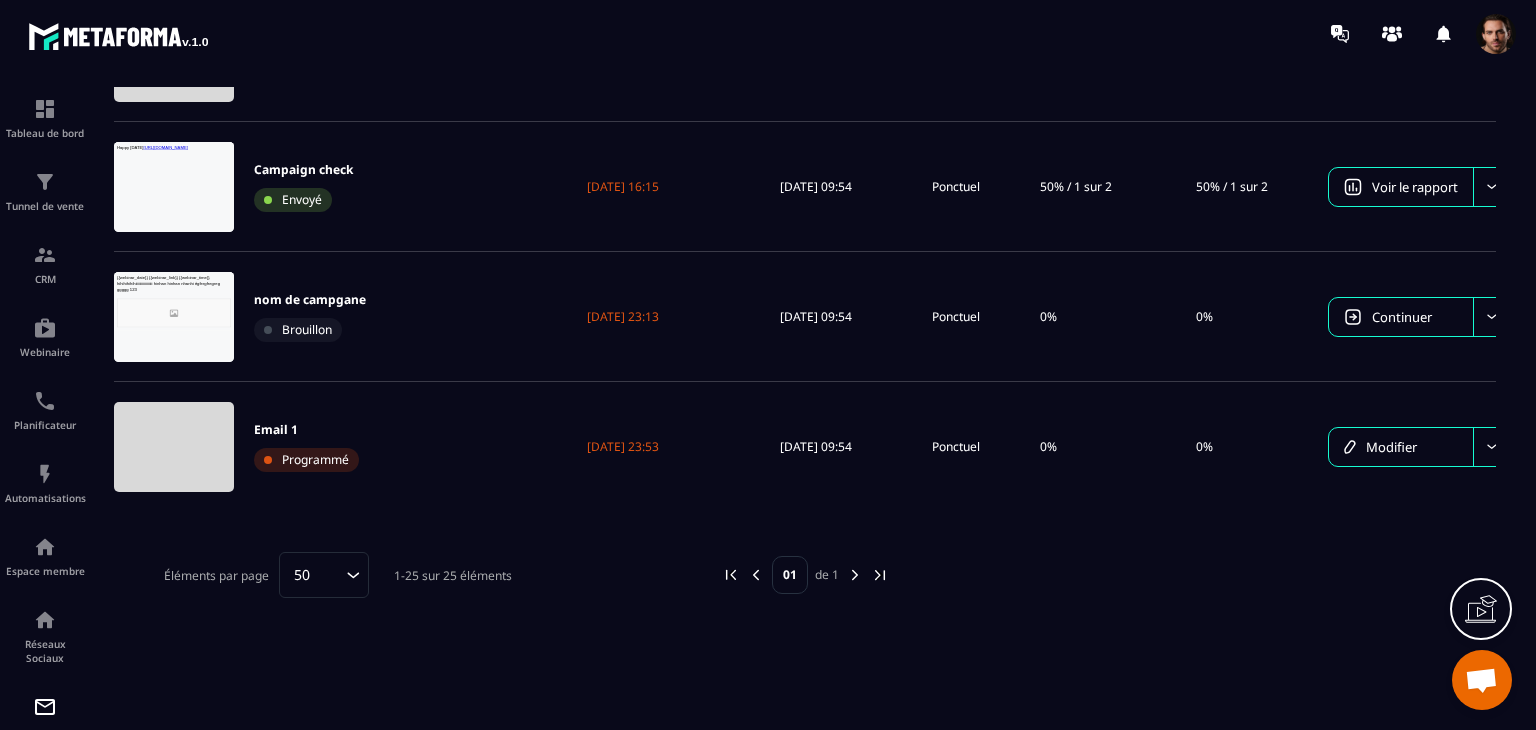 click on "50" at bounding box center (314, 575) 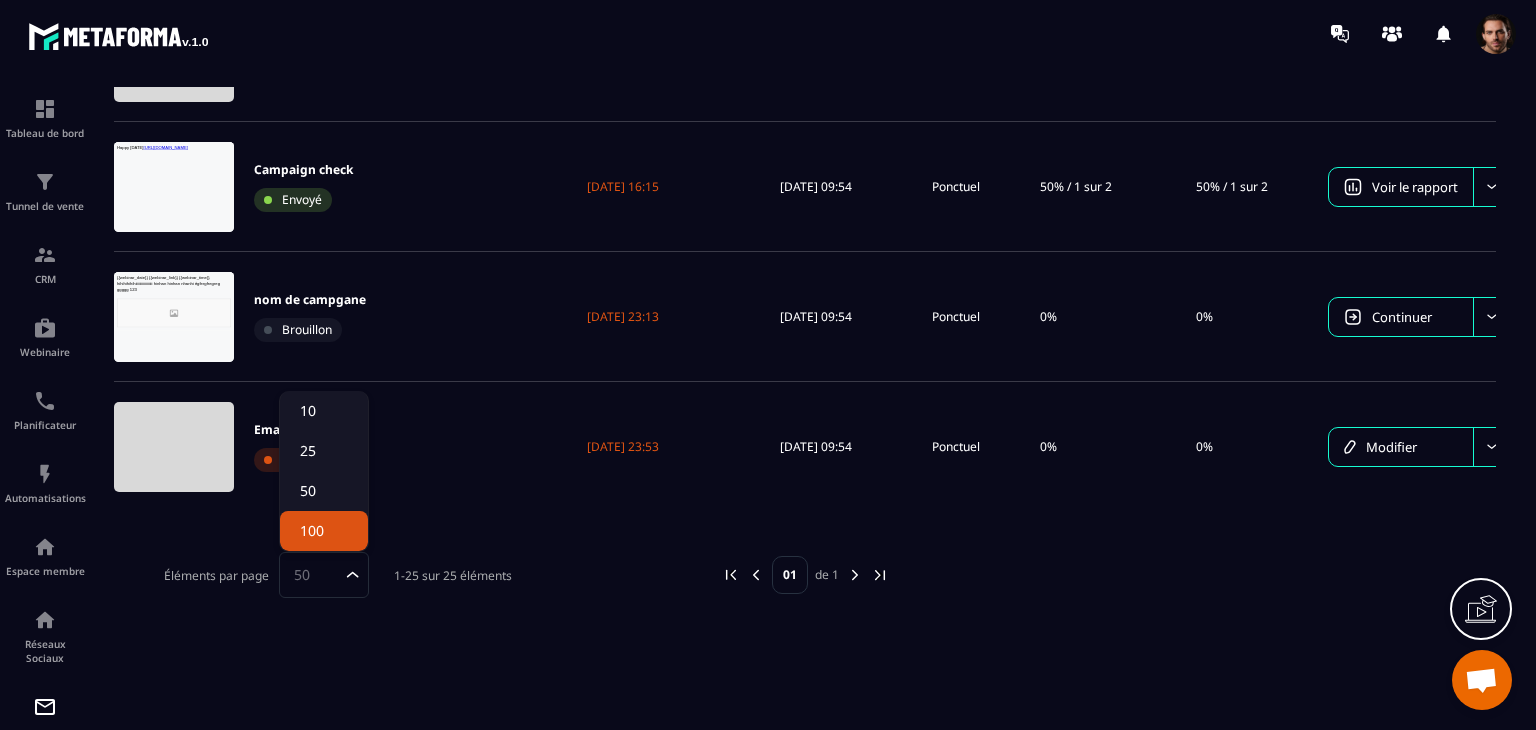 click on "100" 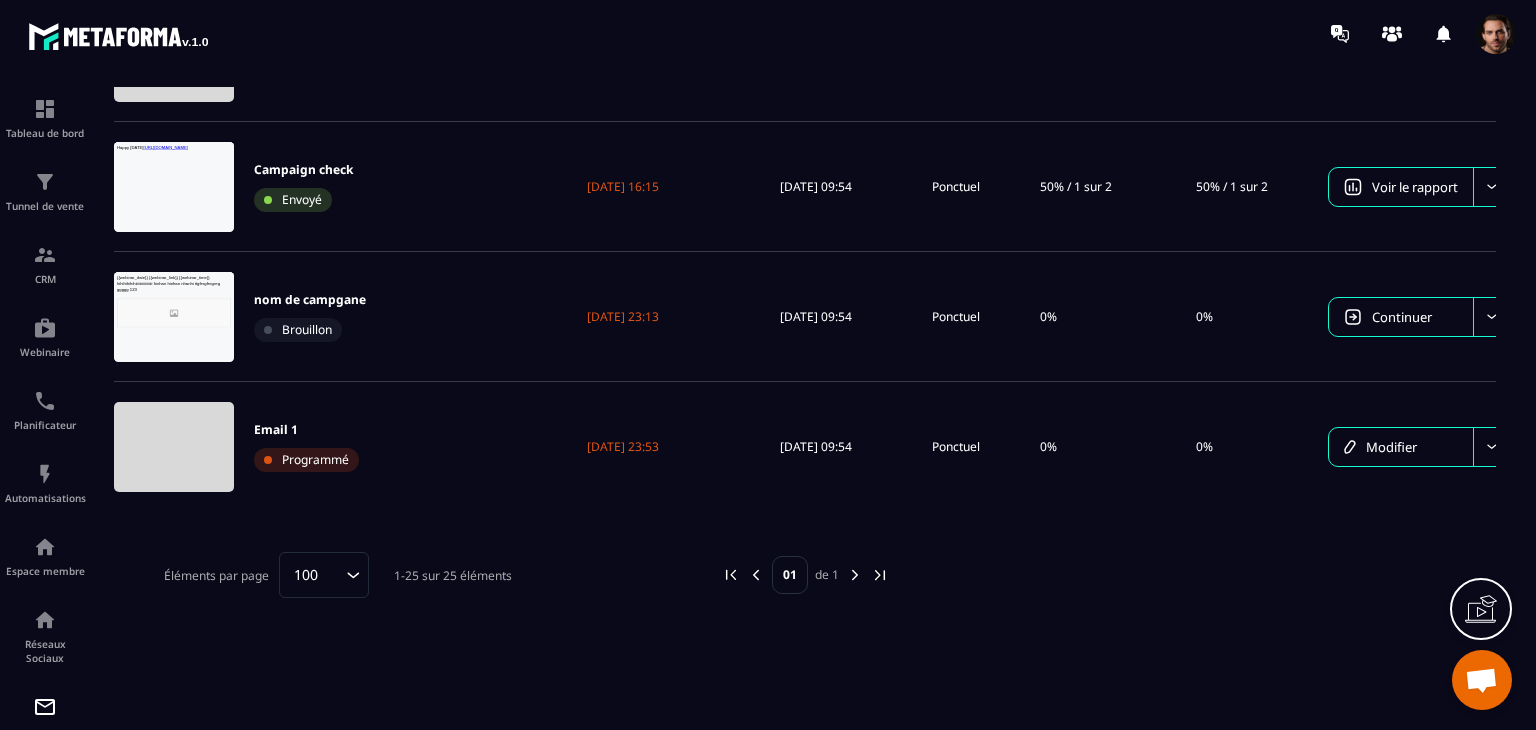 click on "100" at bounding box center [314, 575] 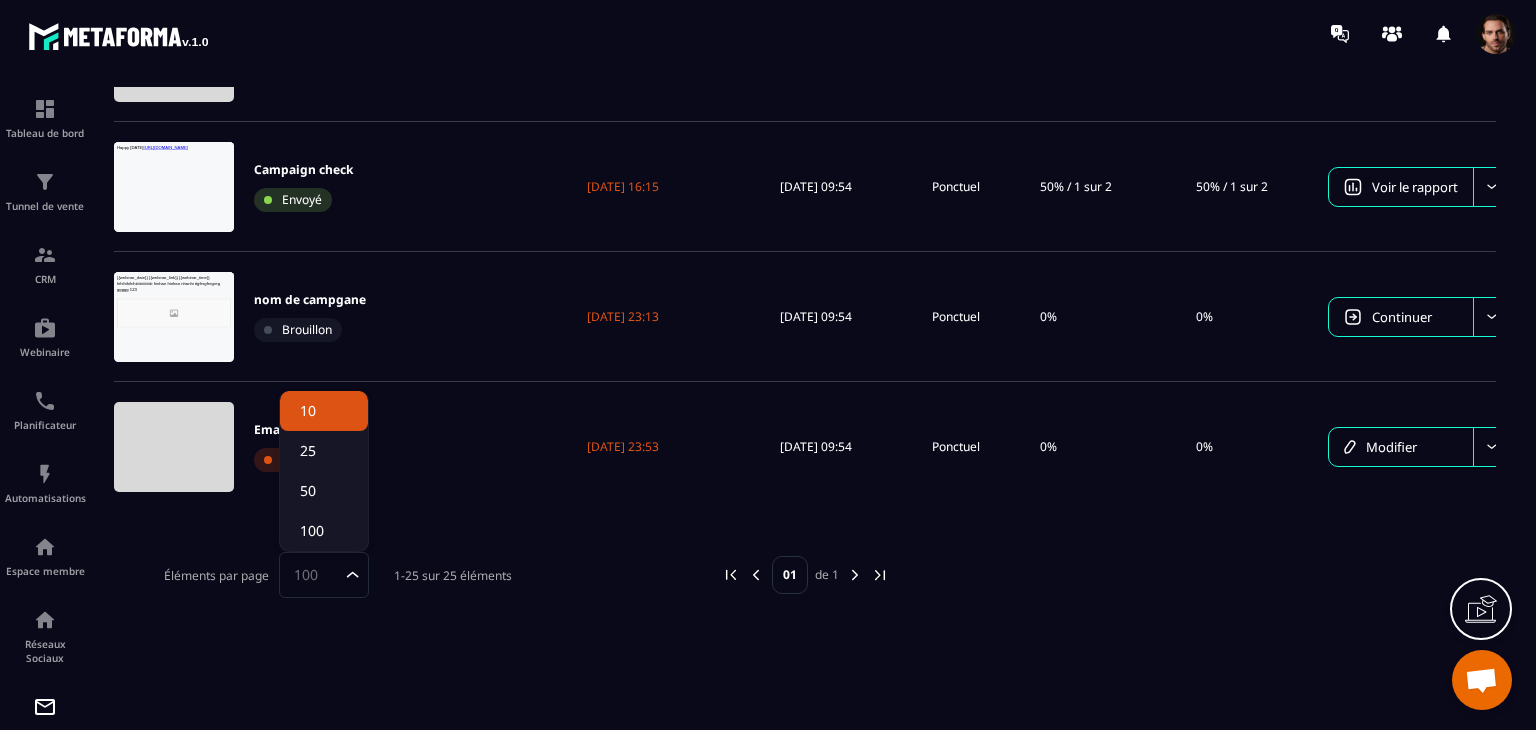 click on "10" 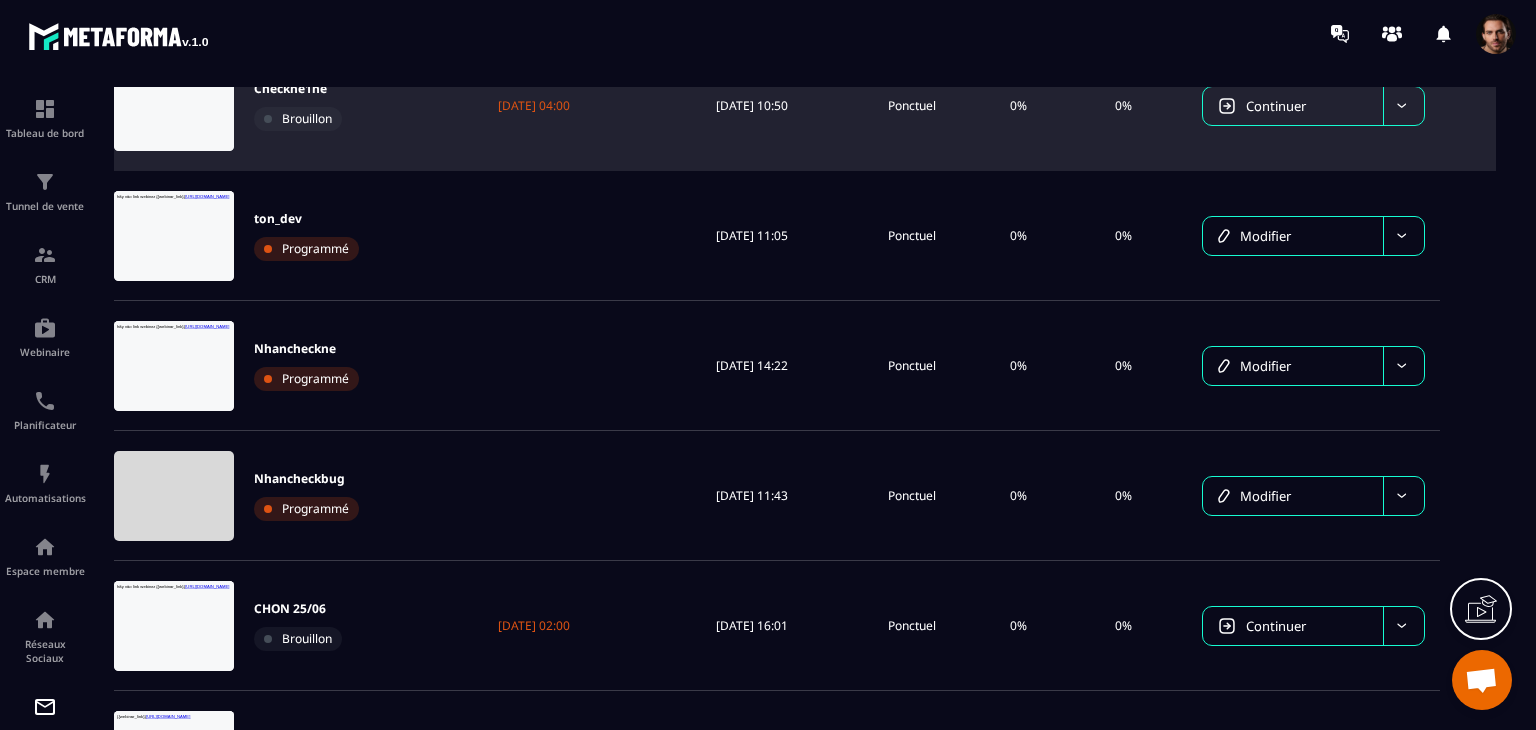scroll, scrollTop: 87, scrollLeft: 0, axis: vertical 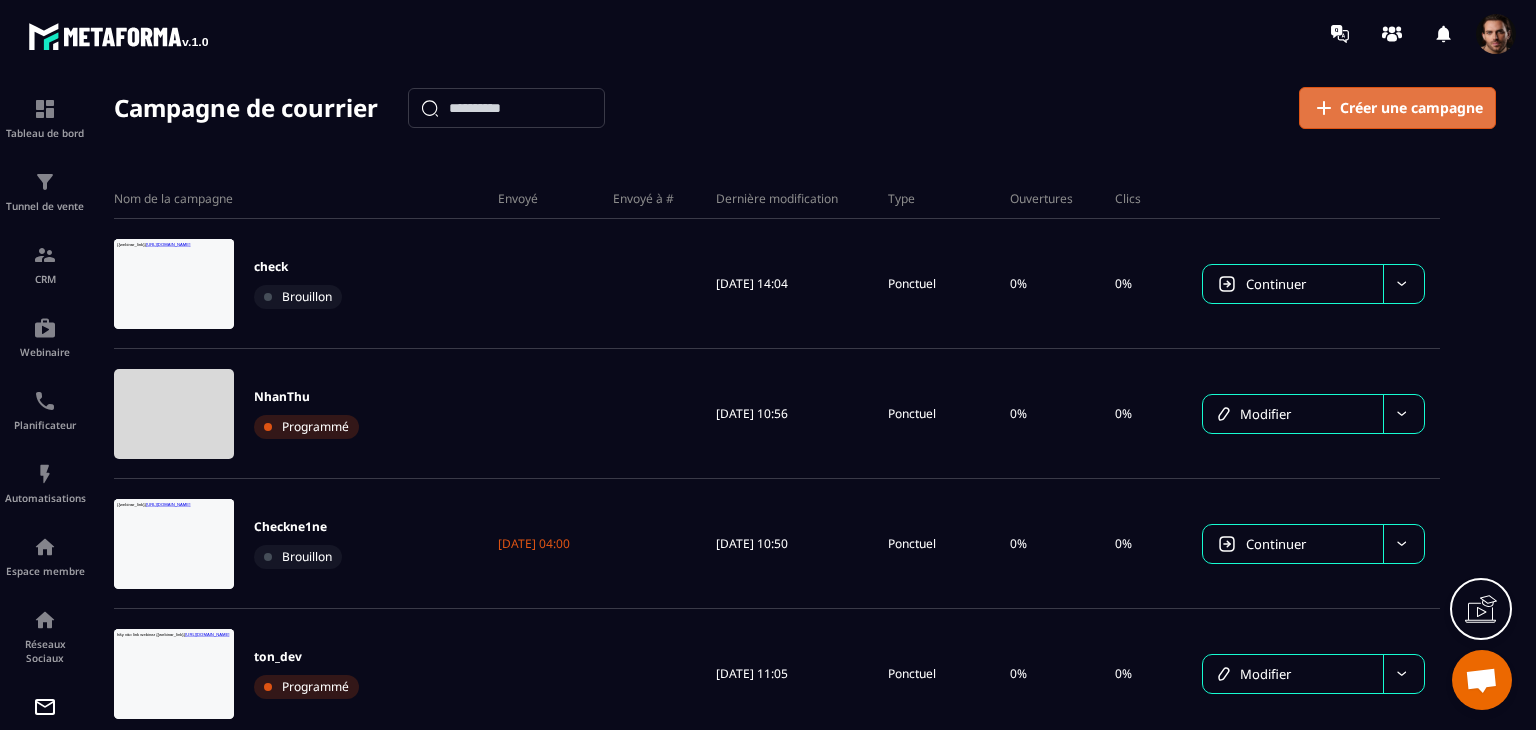 click on "Créer une campagne" at bounding box center (1411, 108) 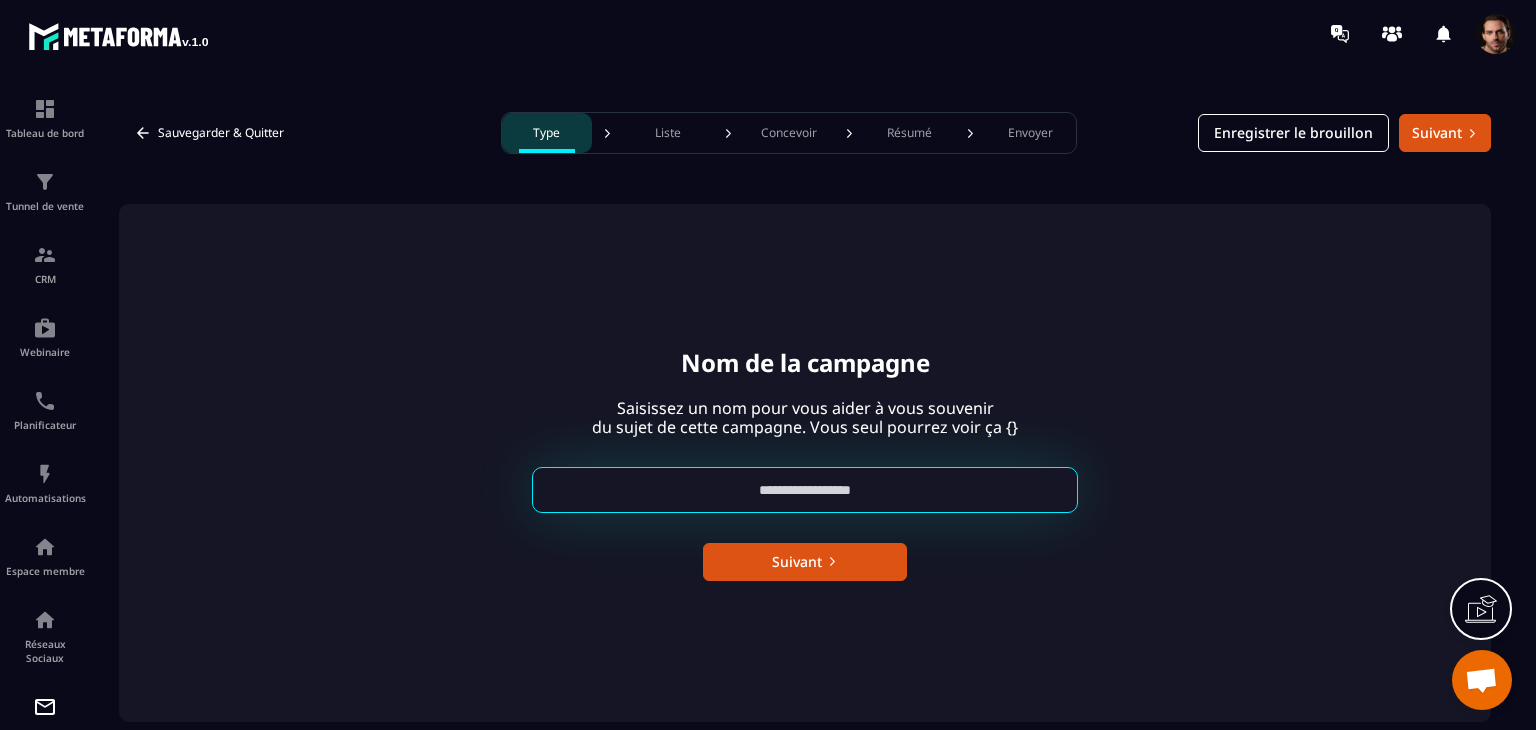 click at bounding box center (805, 490) 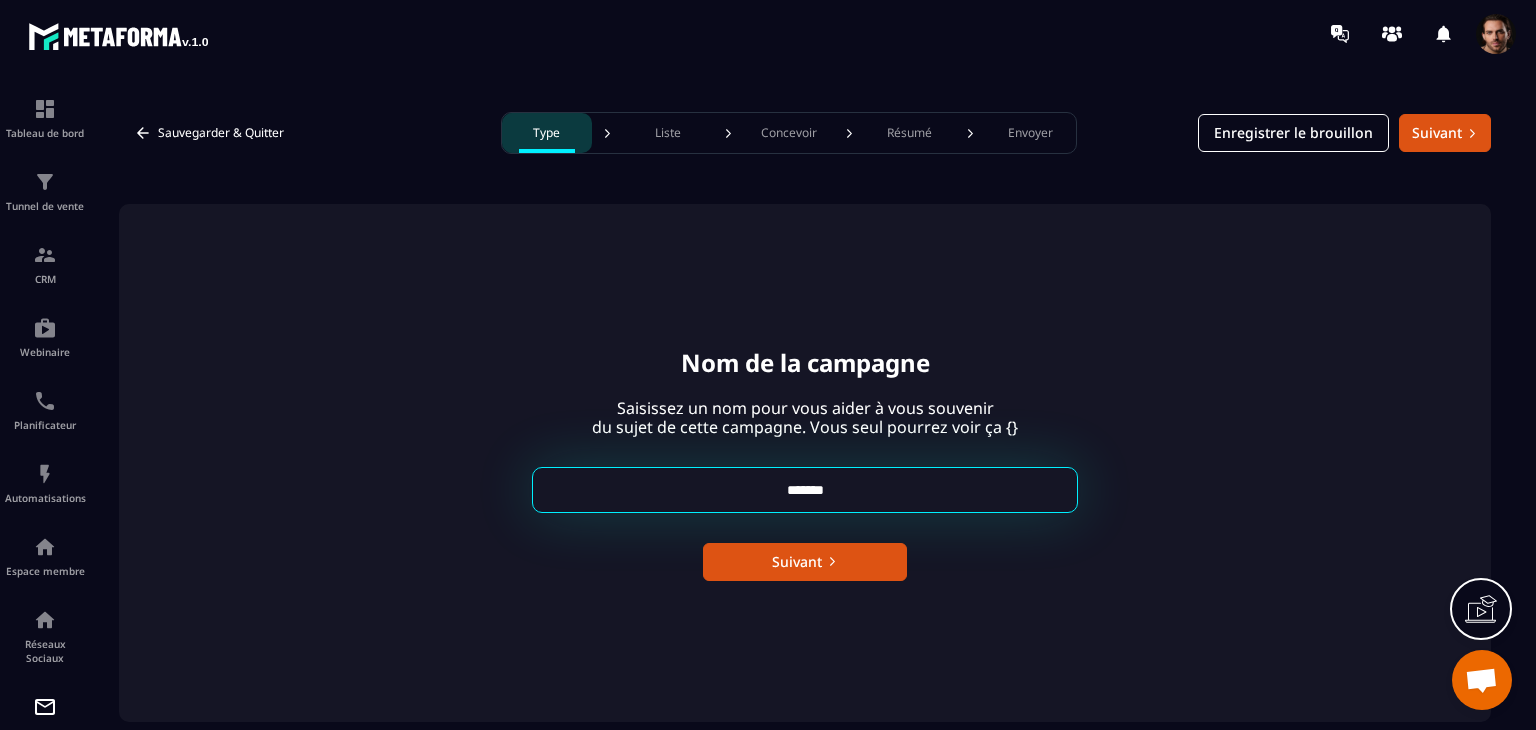 click on "*******" at bounding box center [805, 490] 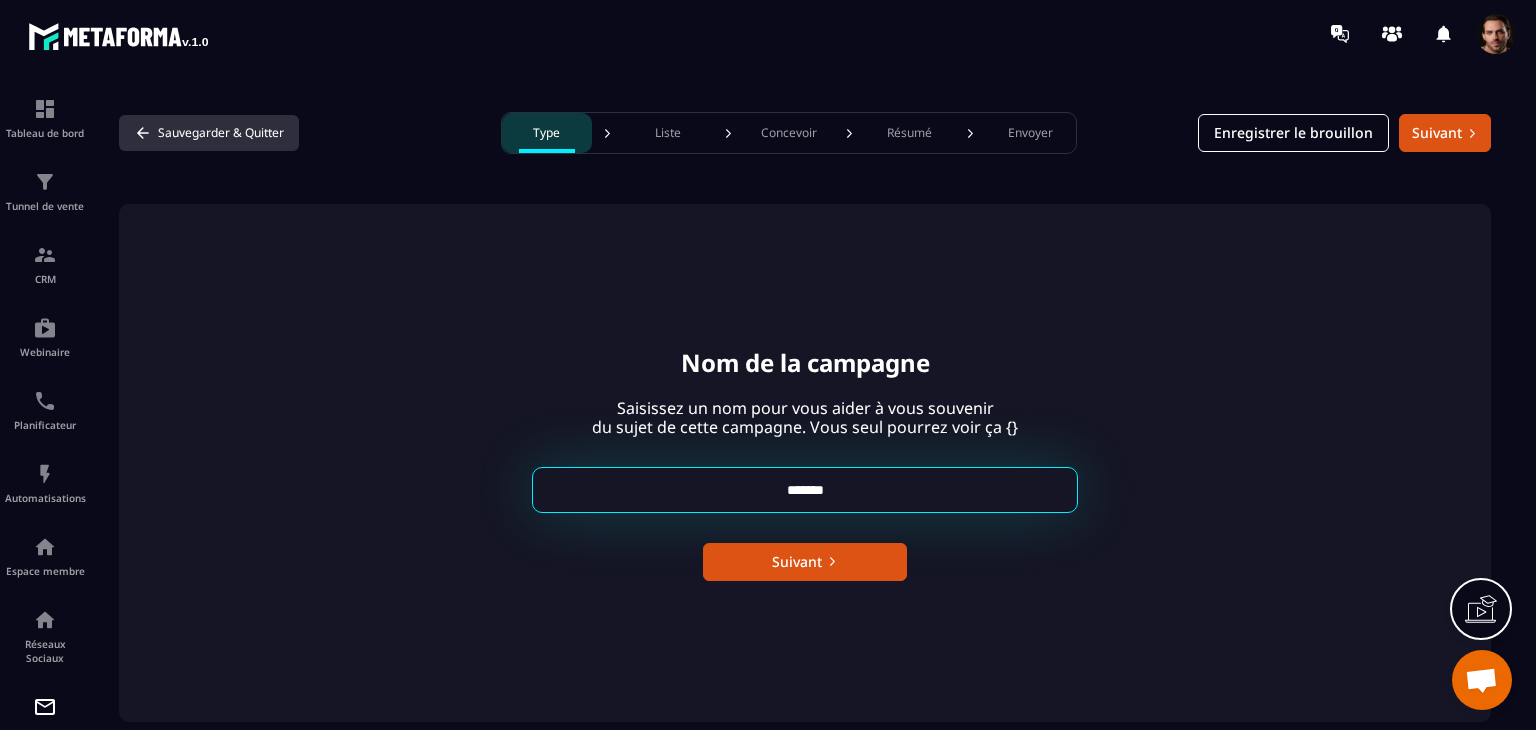 click on "Sauvegarder & Quitter" at bounding box center (209, 133) 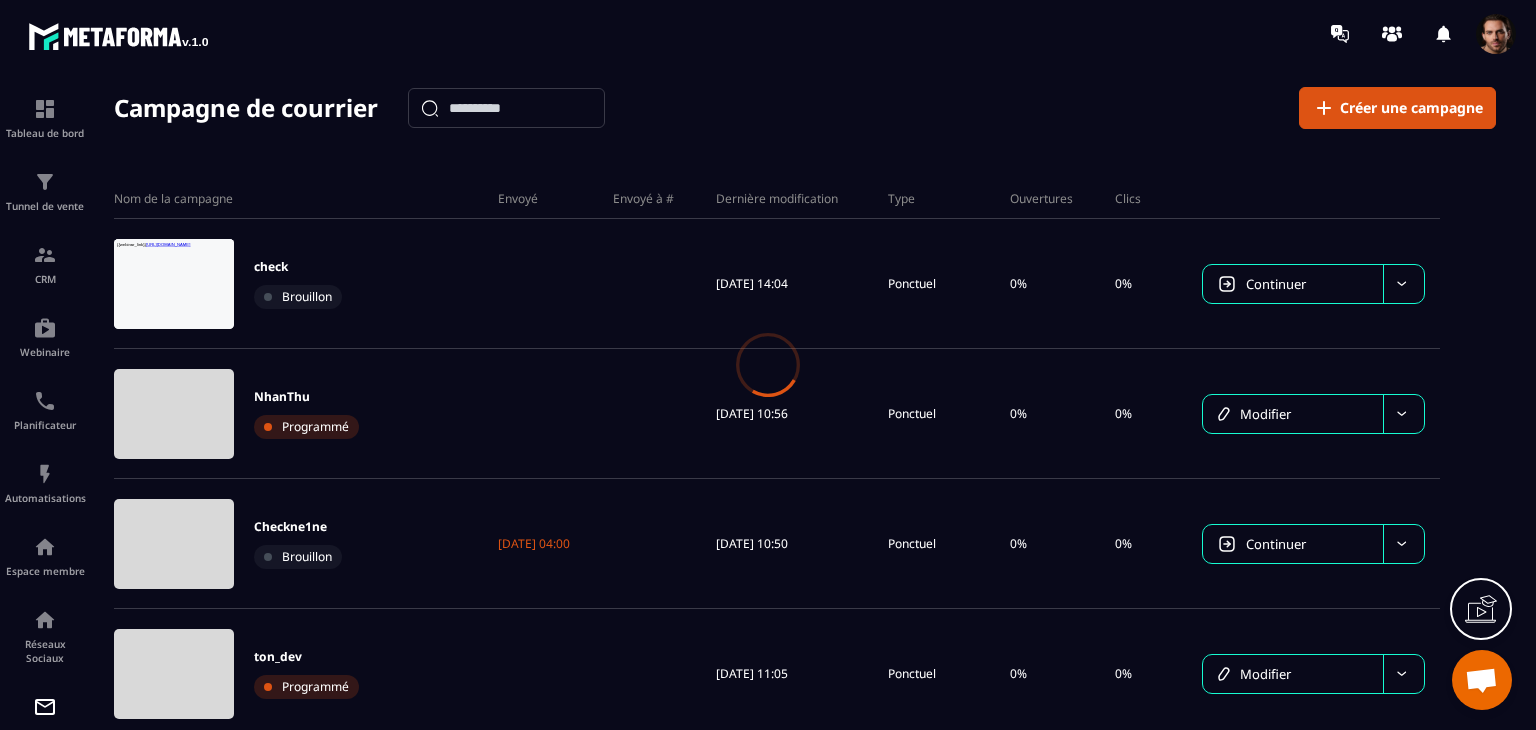 scroll, scrollTop: 0, scrollLeft: 0, axis: both 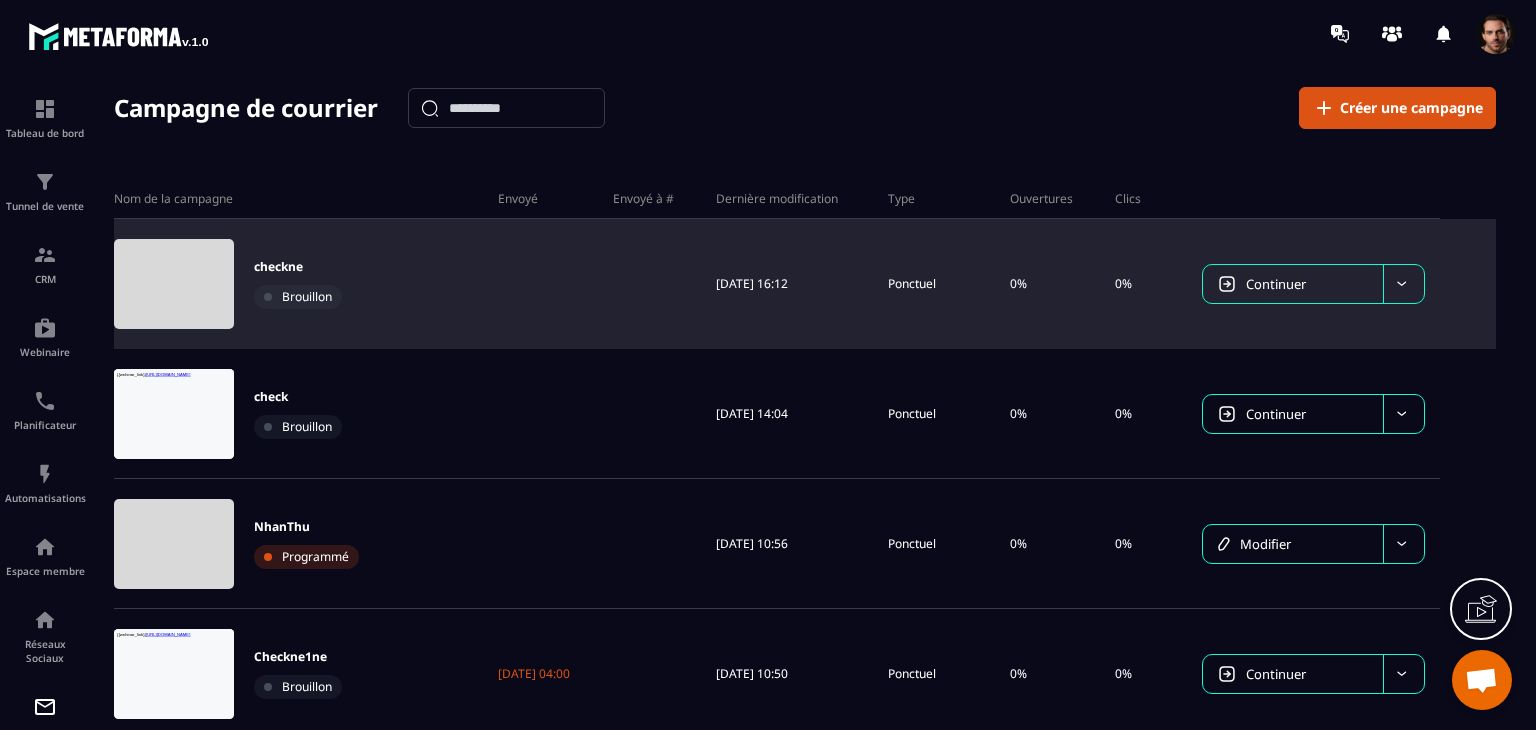 click at bounding box center (1403, 284) 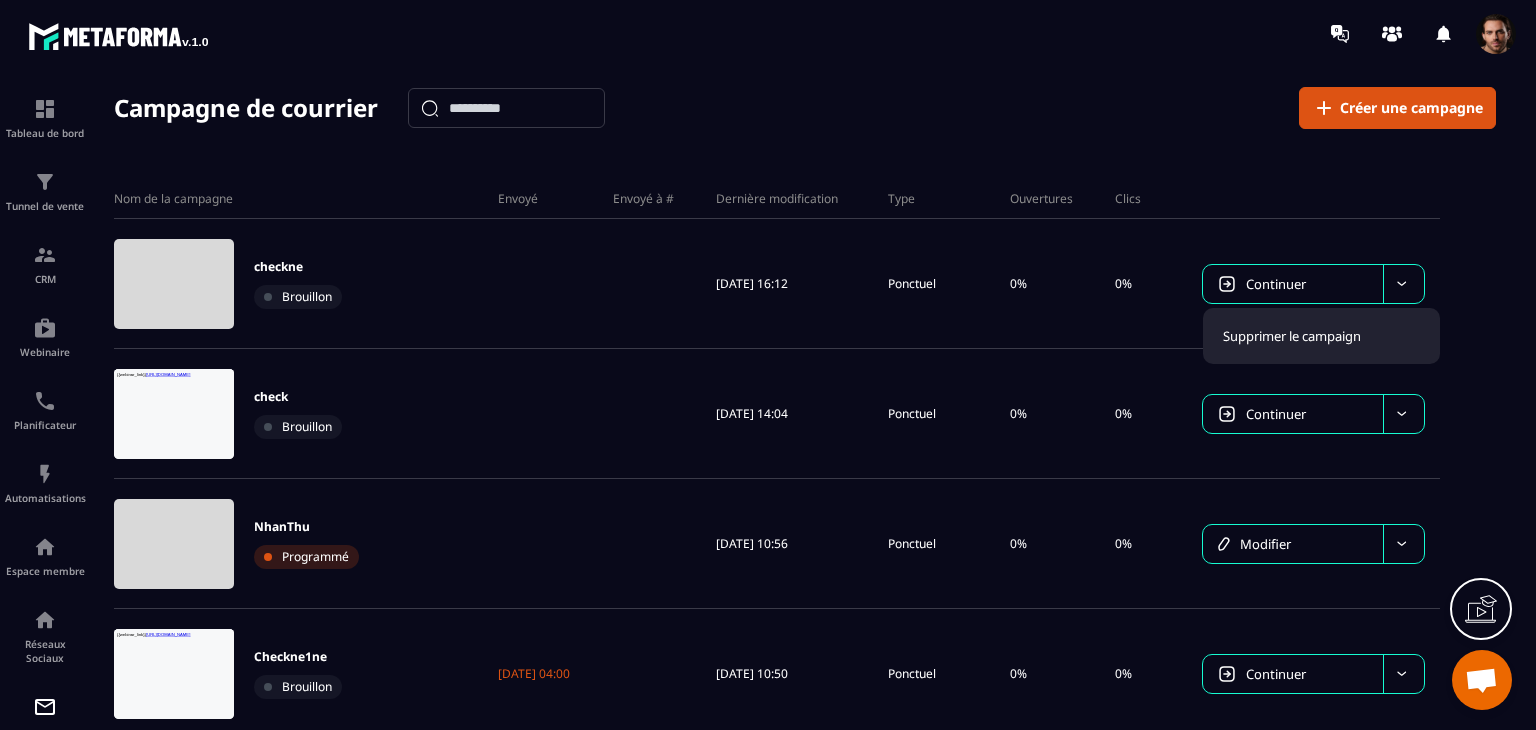 click at bounding box center (1313, 199) 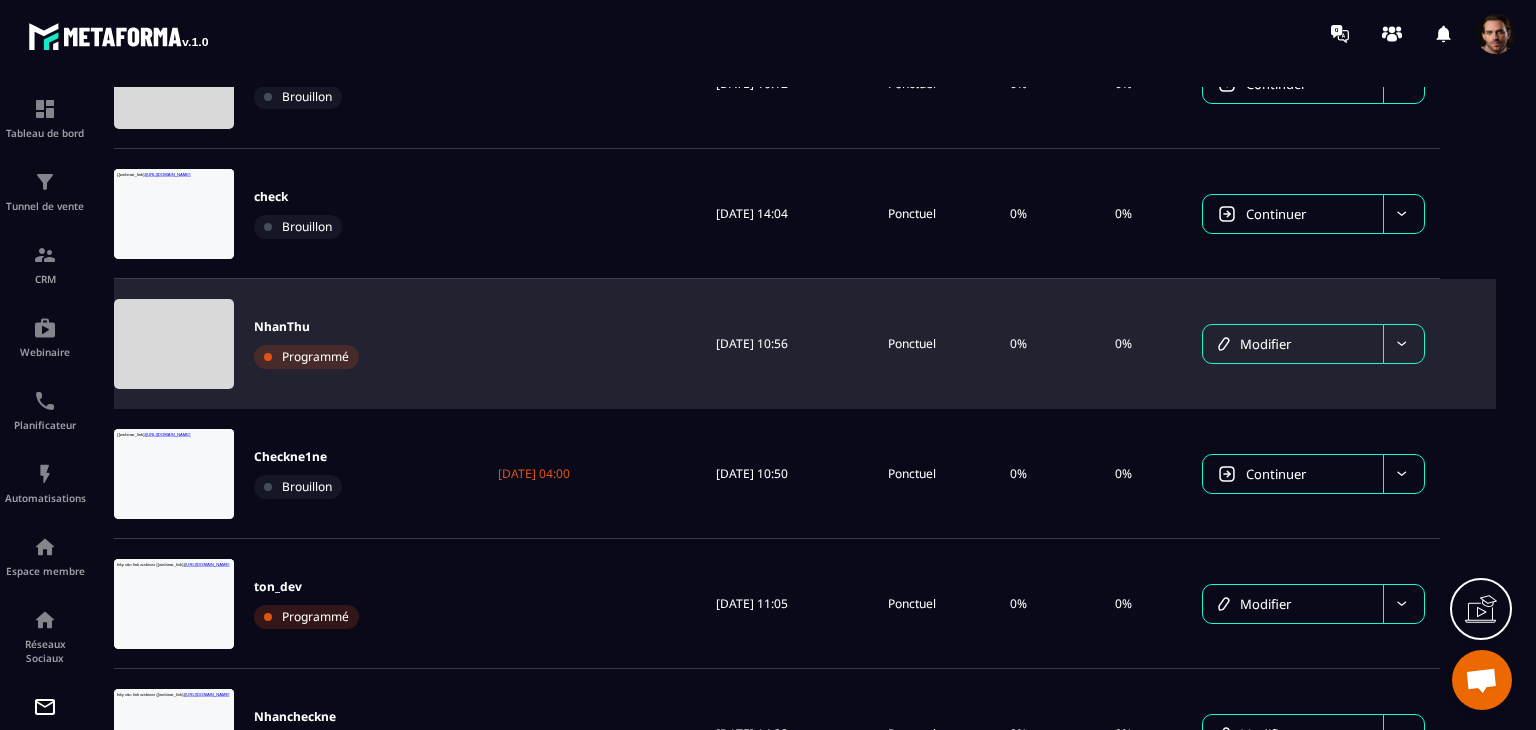 click 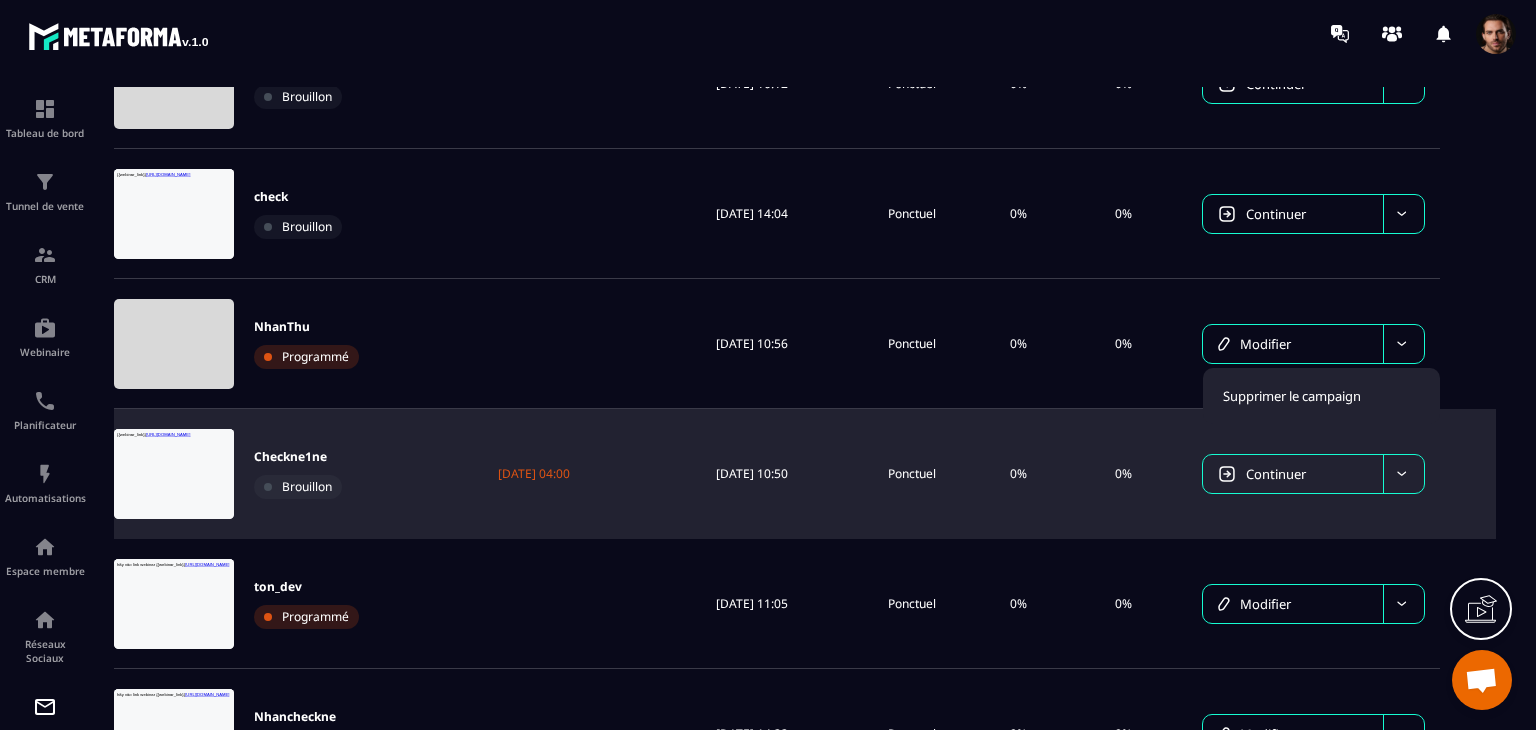 click at bounding box center (1403, 474) 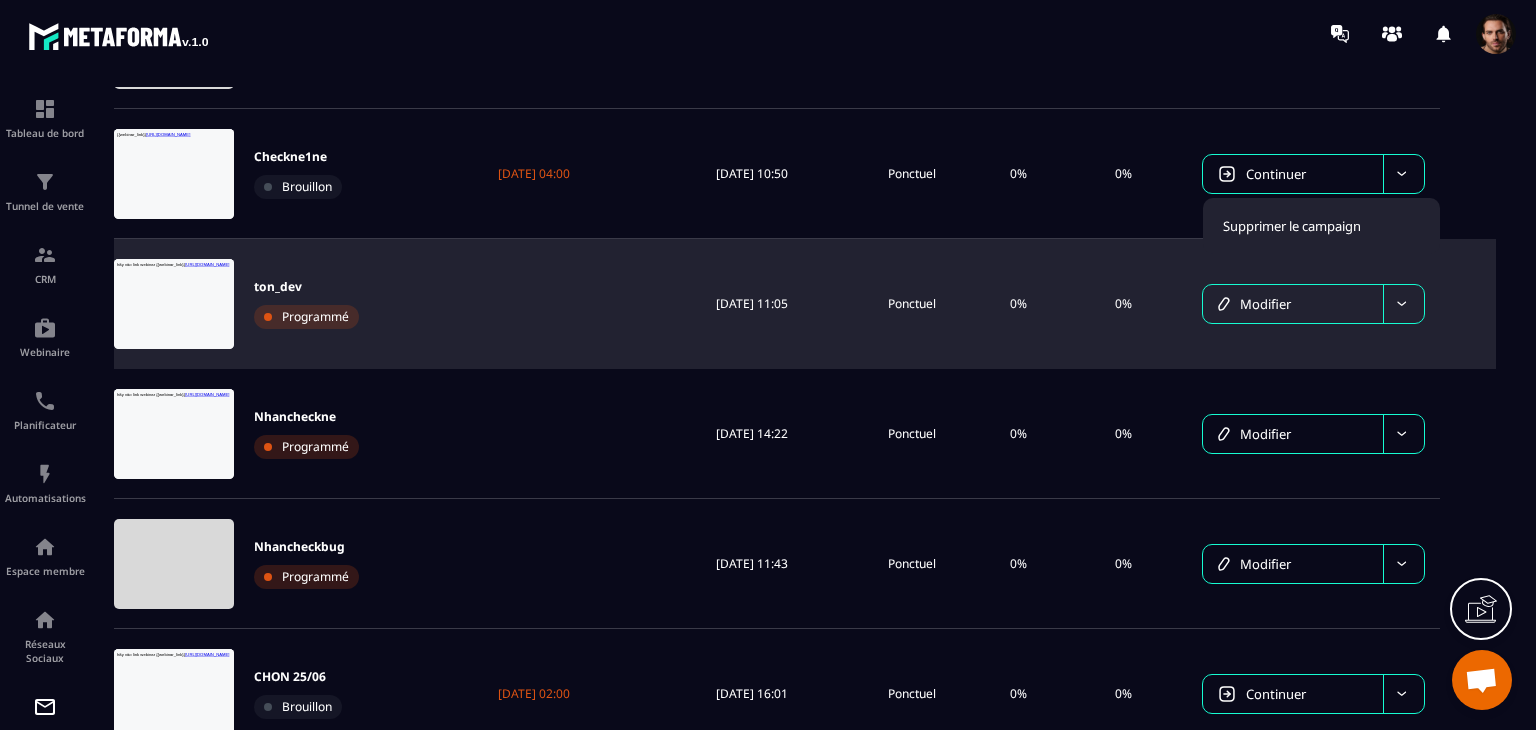 click 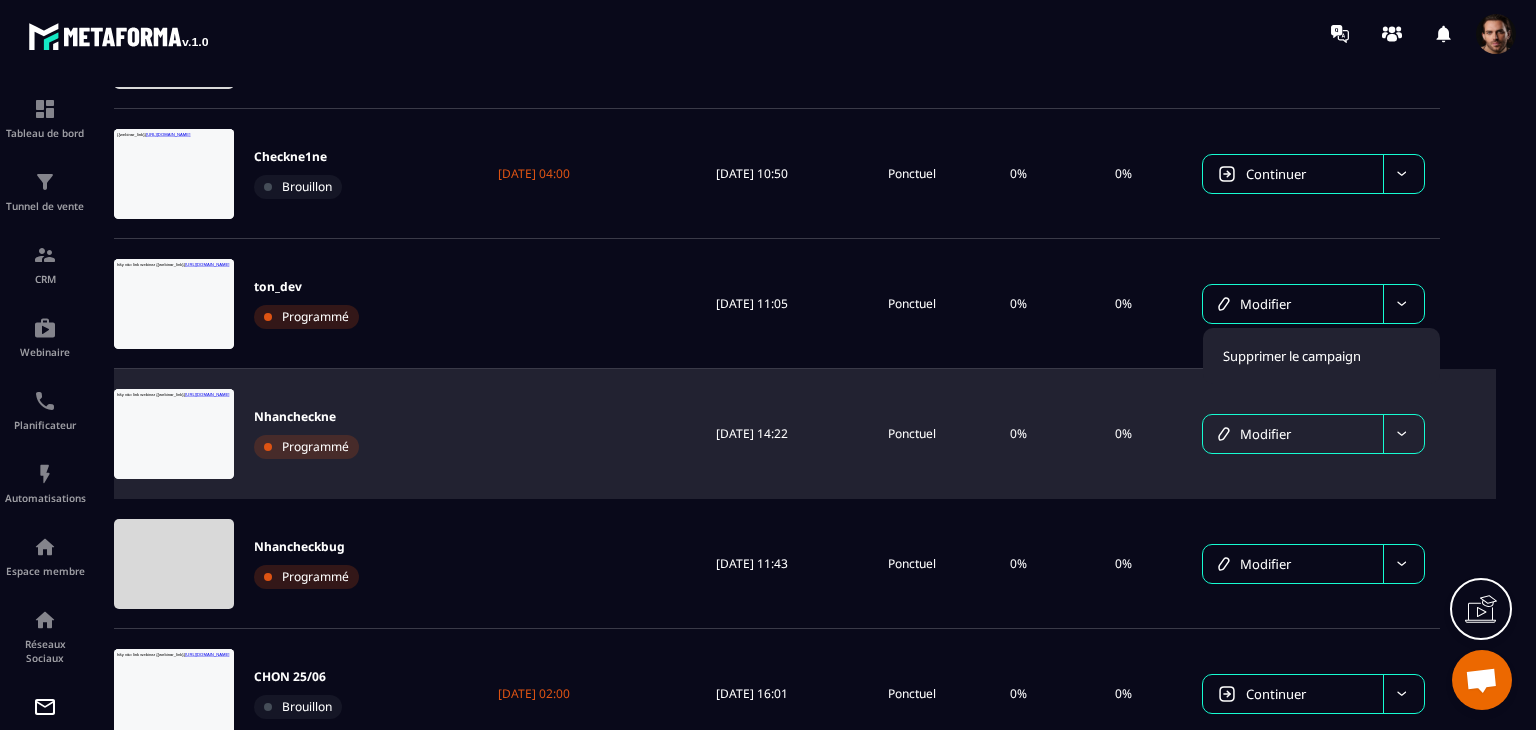scroll, scrollTop: 700, scrollLeft: 0, axis: vertical 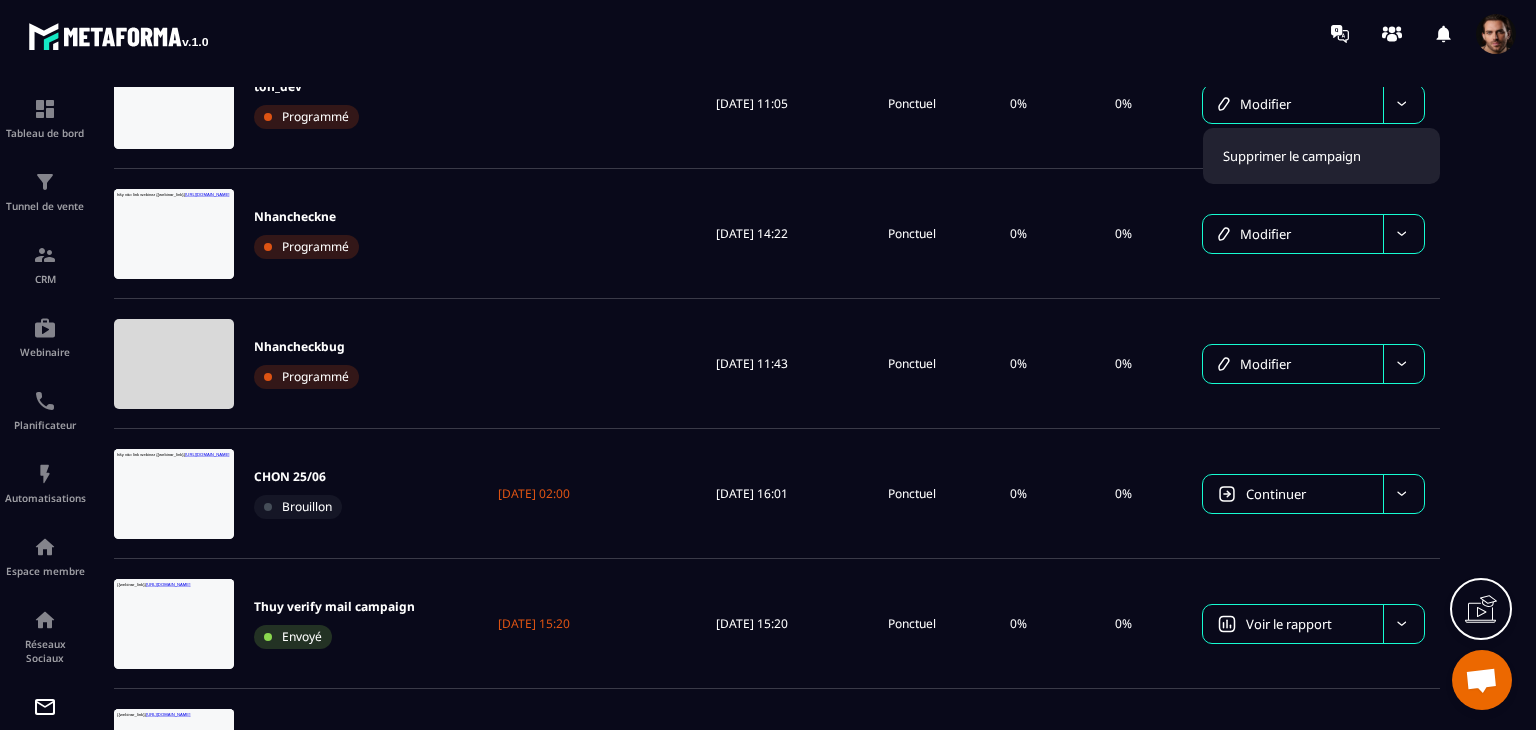 click at bounding box center [1496, 34] 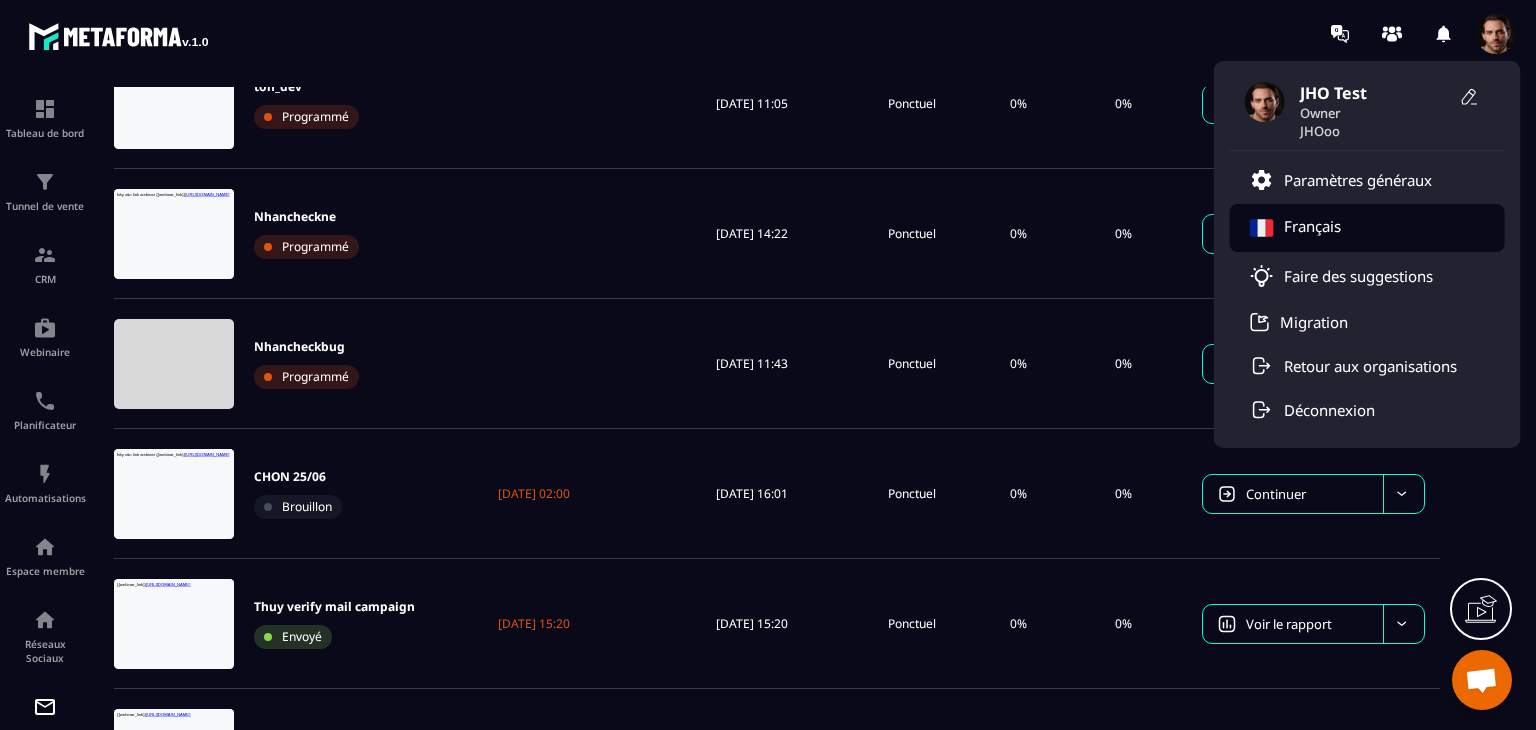 click on "Français" at bounding box center [1367, 228] 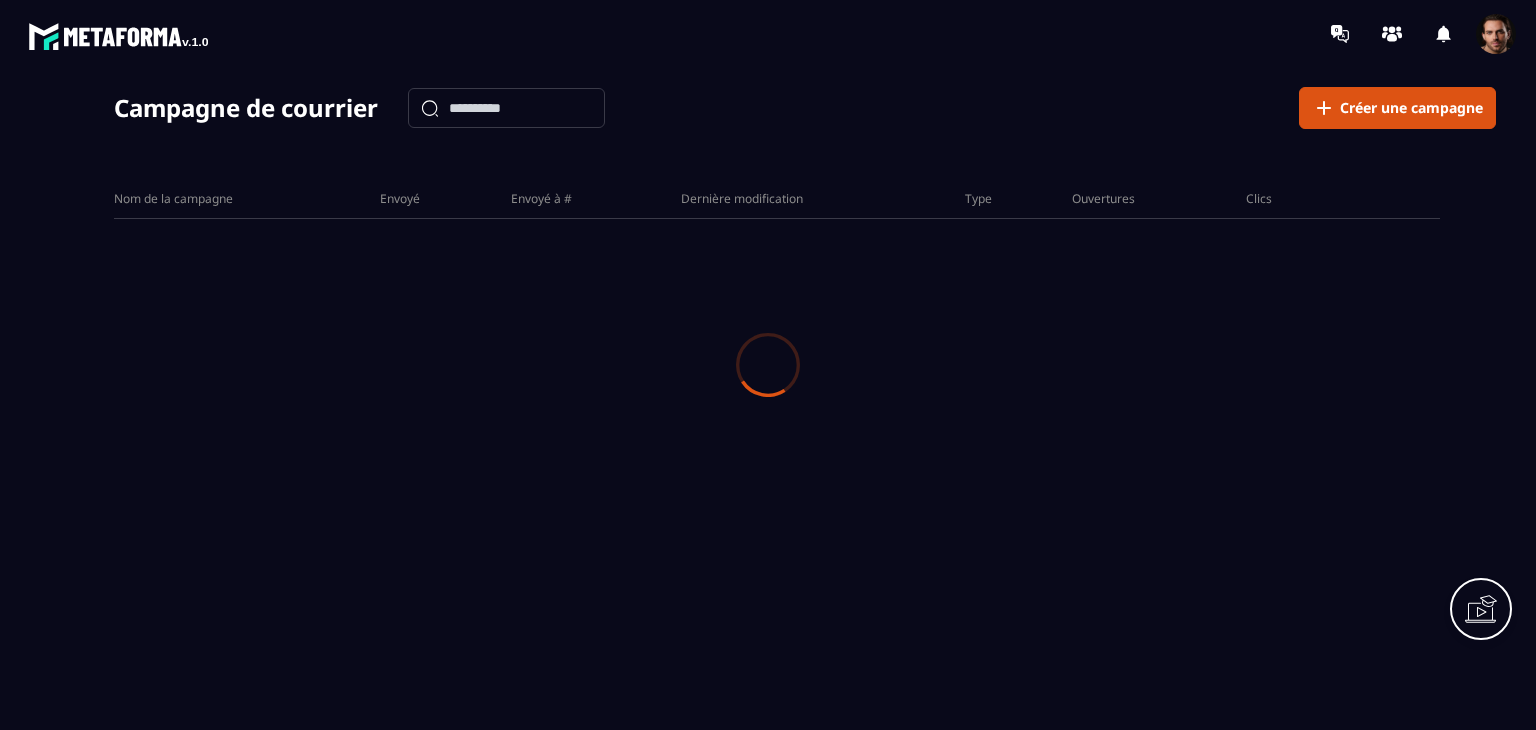 scroll, scrollTop: 0, scrollLeft: 0, axis: both 